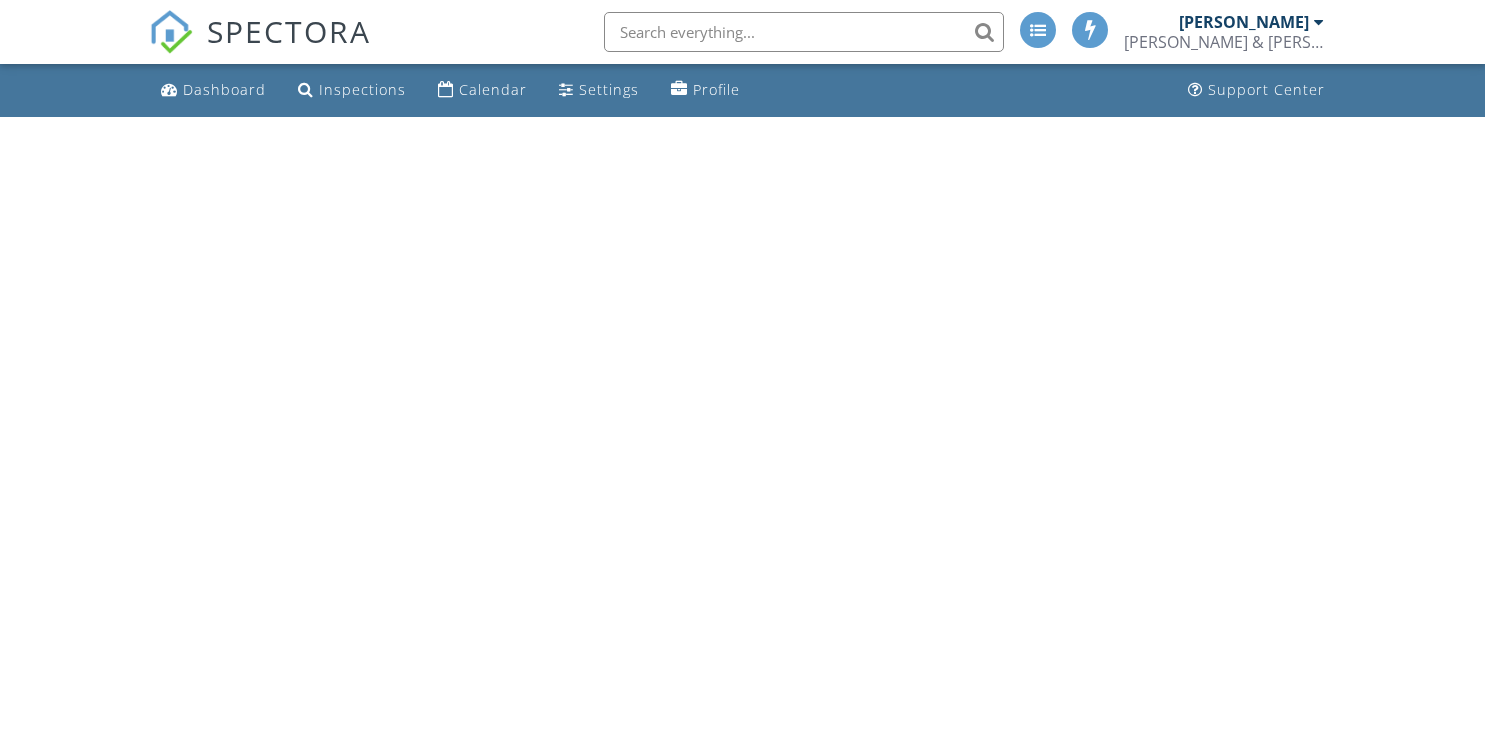 scroll, scrollTop: 0, scrollLeft: 0, axis: both 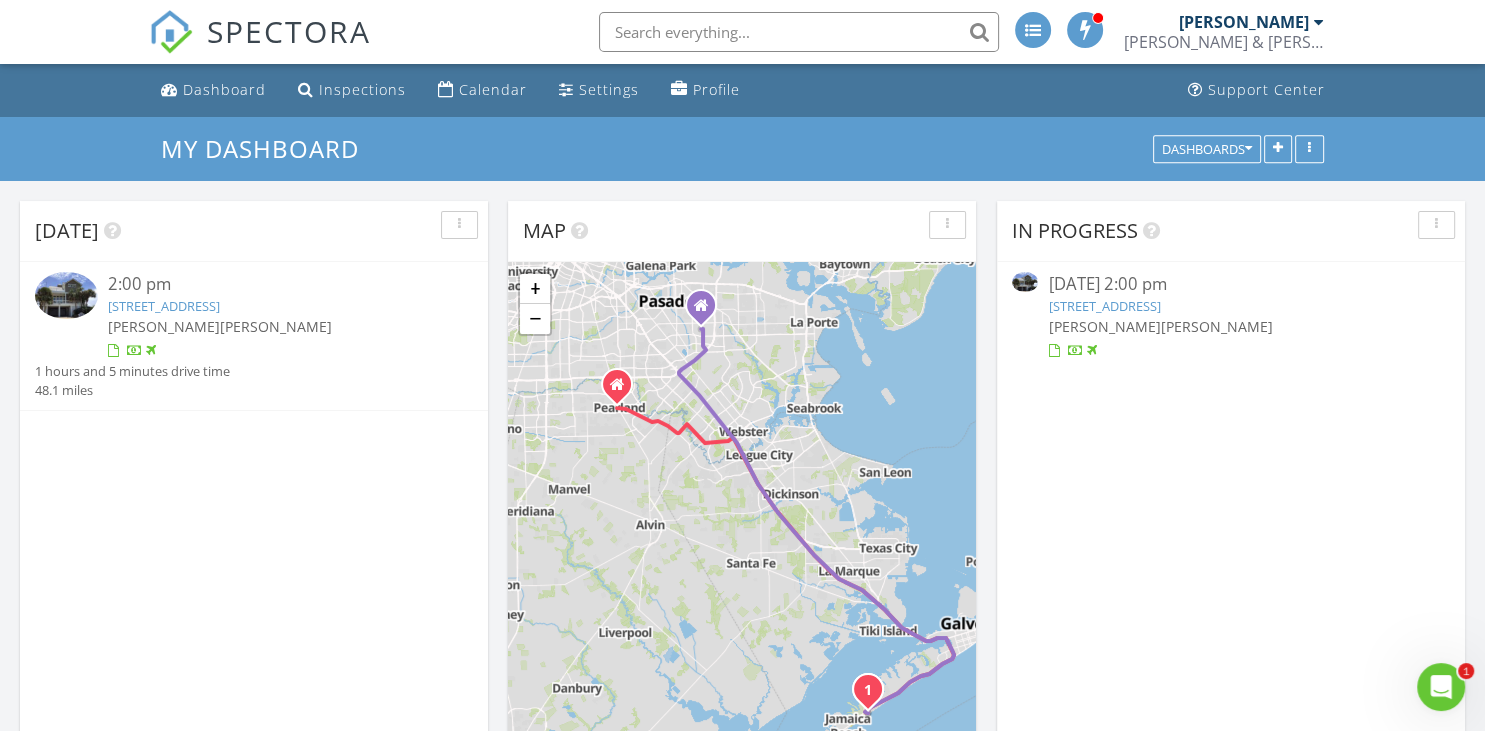 click on "4206 Silver Reef Ct, Galveston, TX 77554" at bounding box center [164, 306] 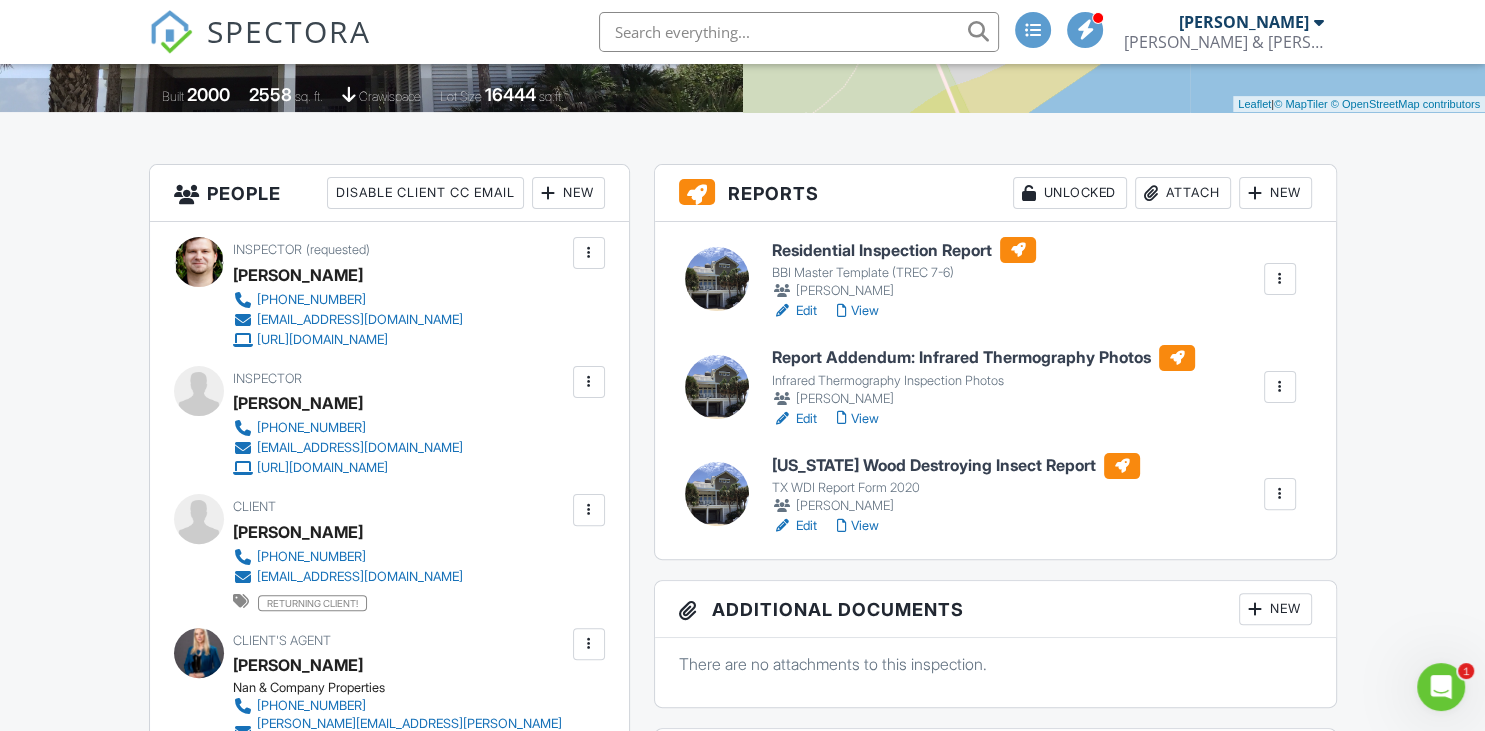 scroll, scrollTop: 0, scrollLeft: 0, axis: both 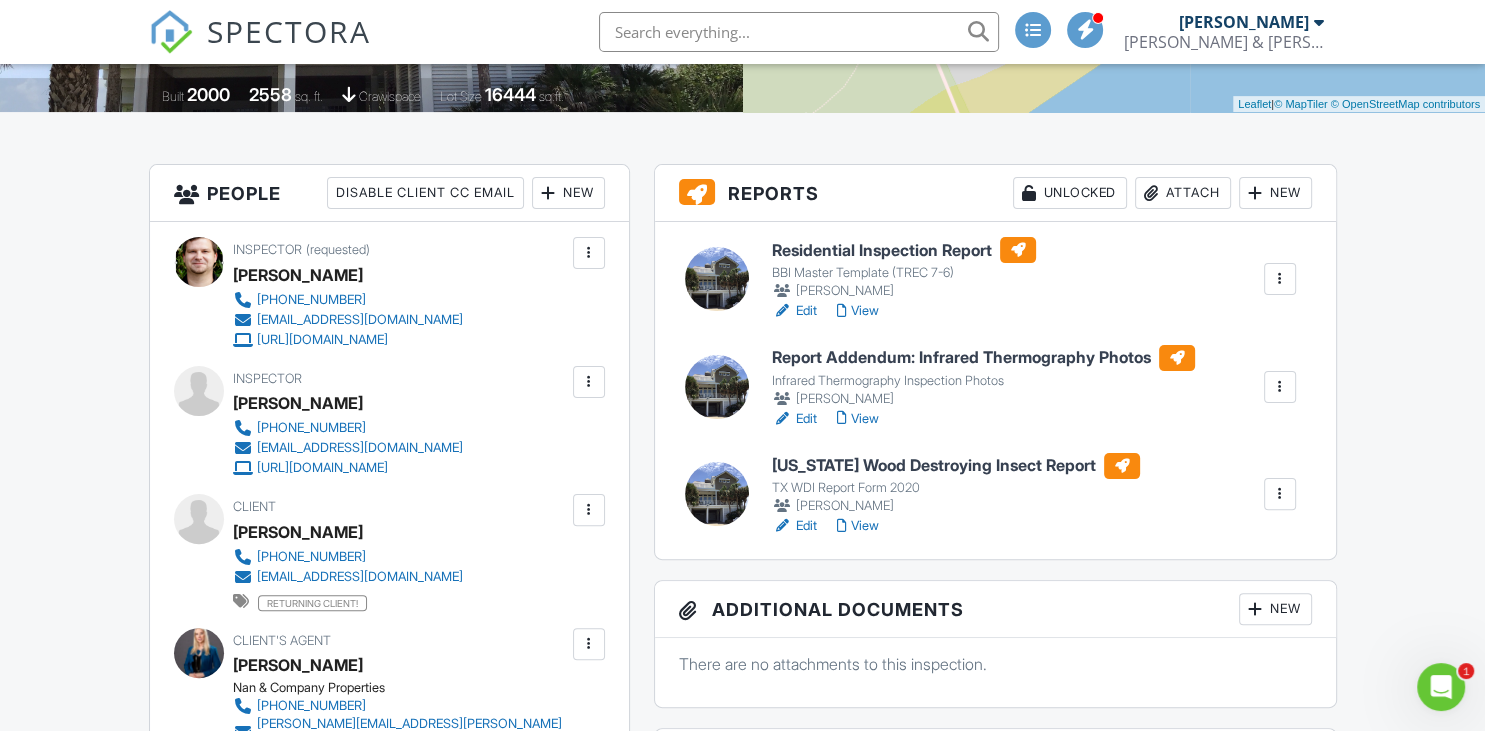 click on "Residential Inspection Report" at bounding box center (904, 250) 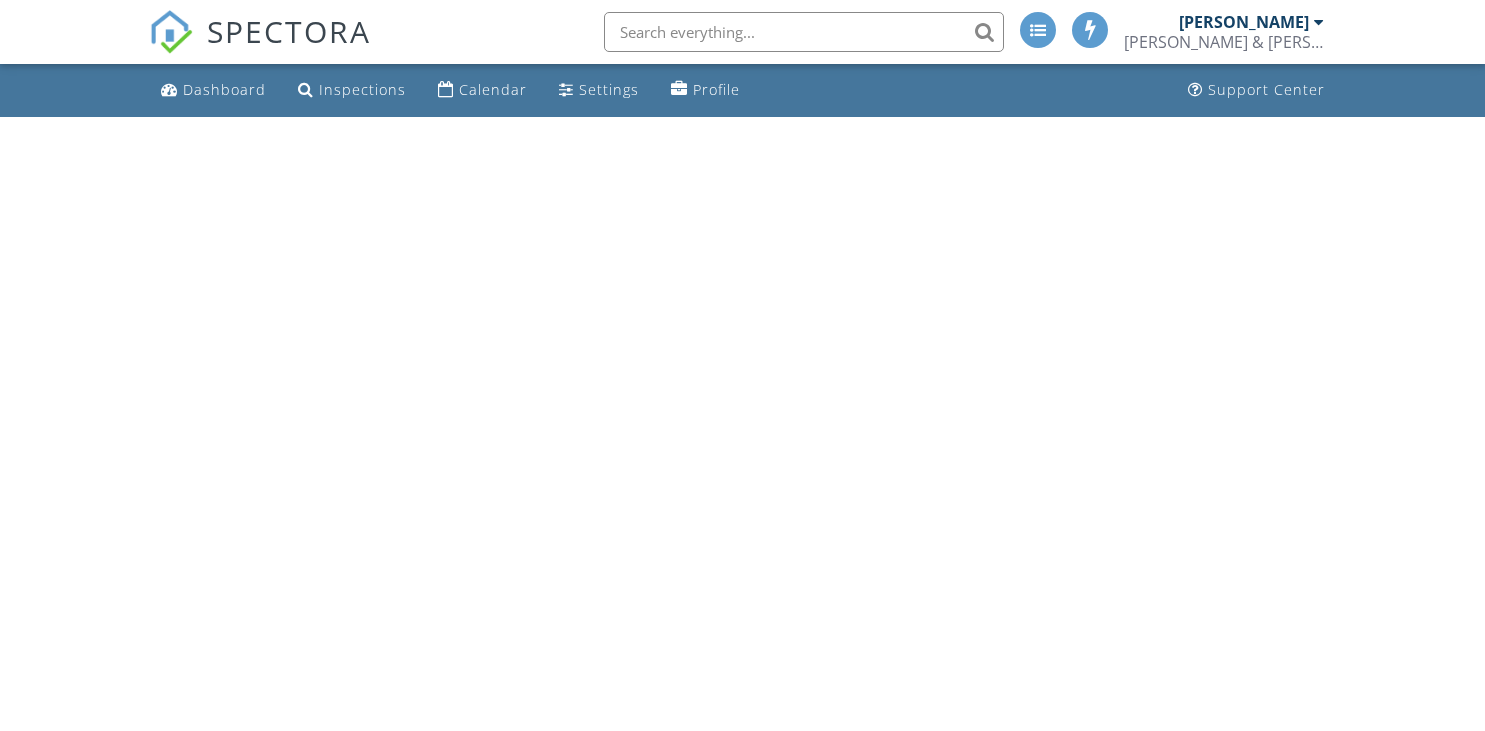 scroll, scrollTop: 0, scrollLeft: 0, axis: both 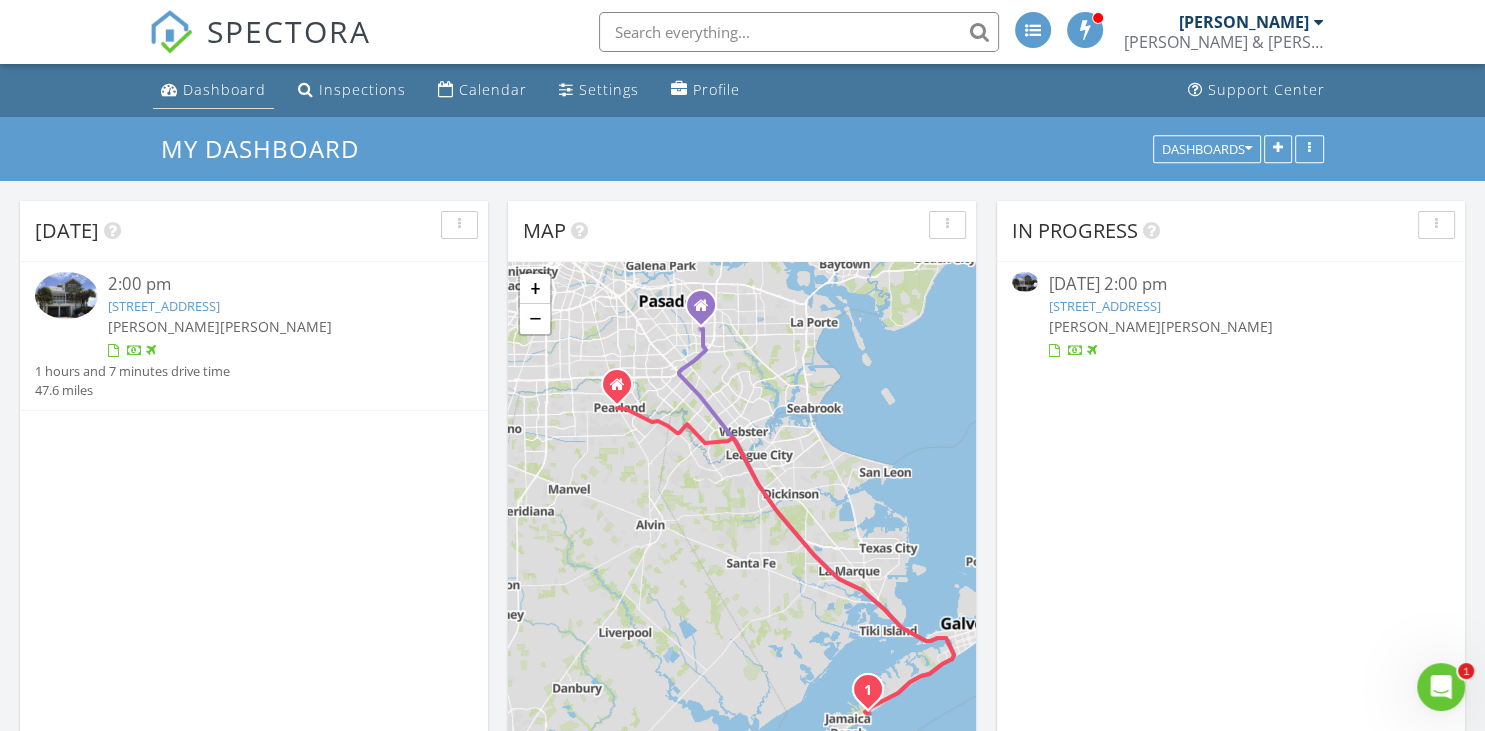 click on "Dashboard" at bounding box center (224, 89) 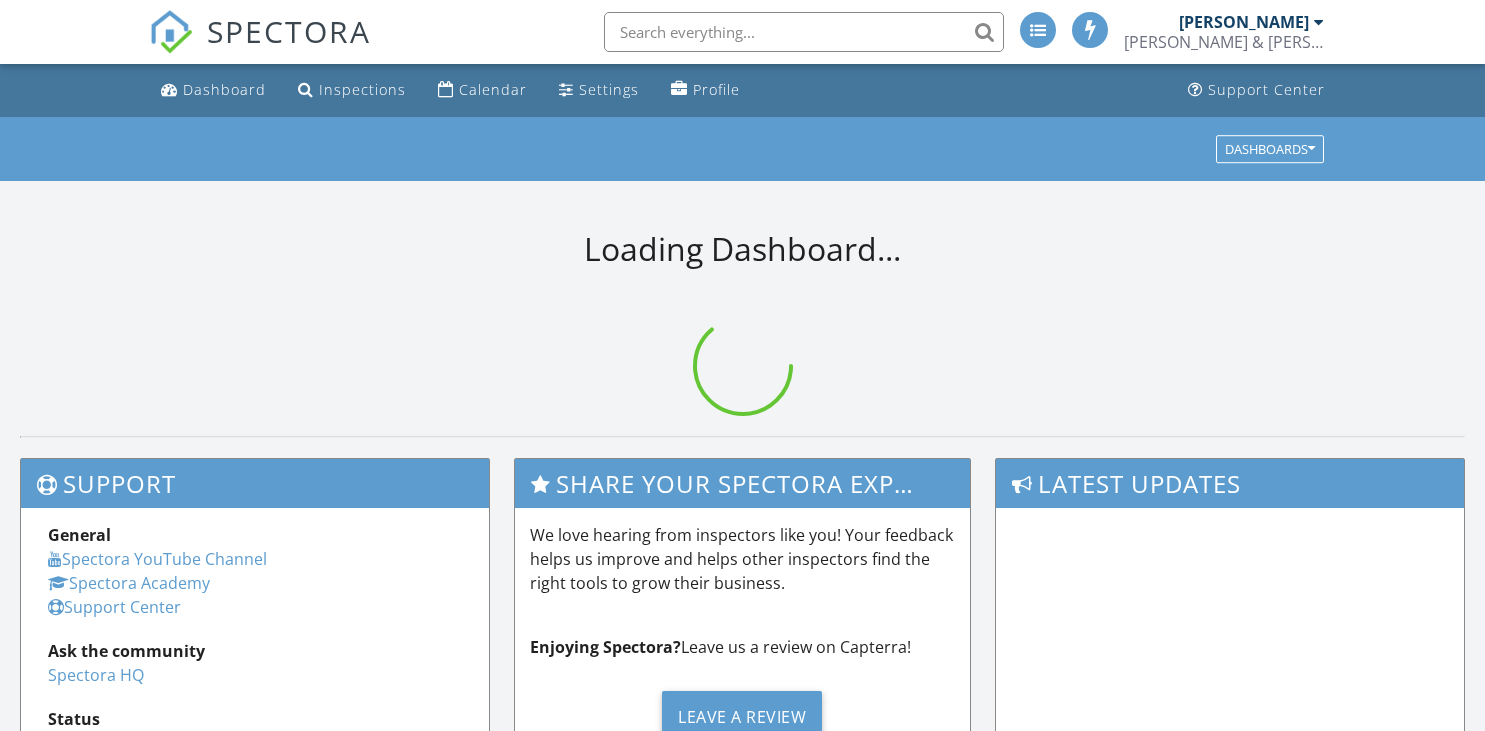 scroll, scrollTop: 0, scrollLeft: 0, axis: both 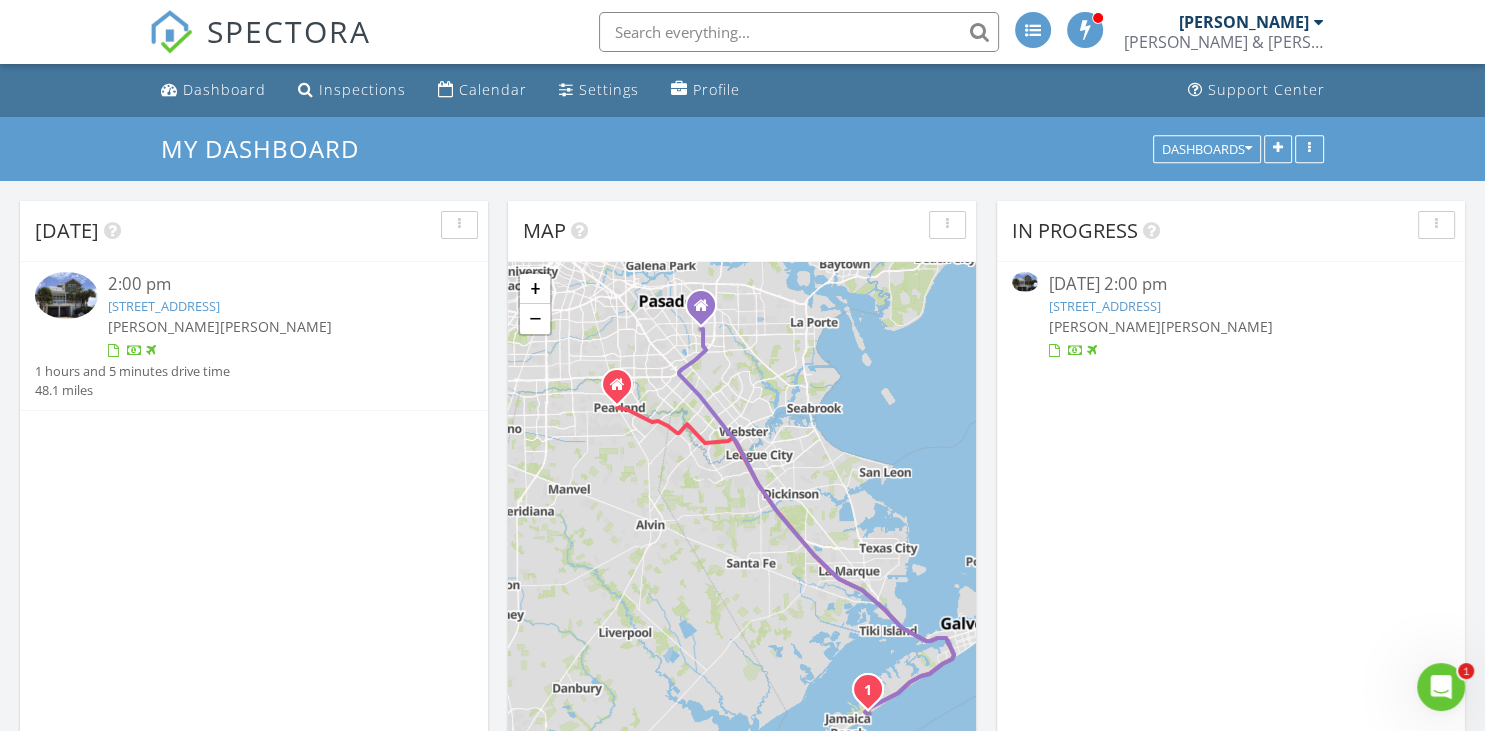 click on "[PERSON_NAME]" at bounding box center (276, 326) 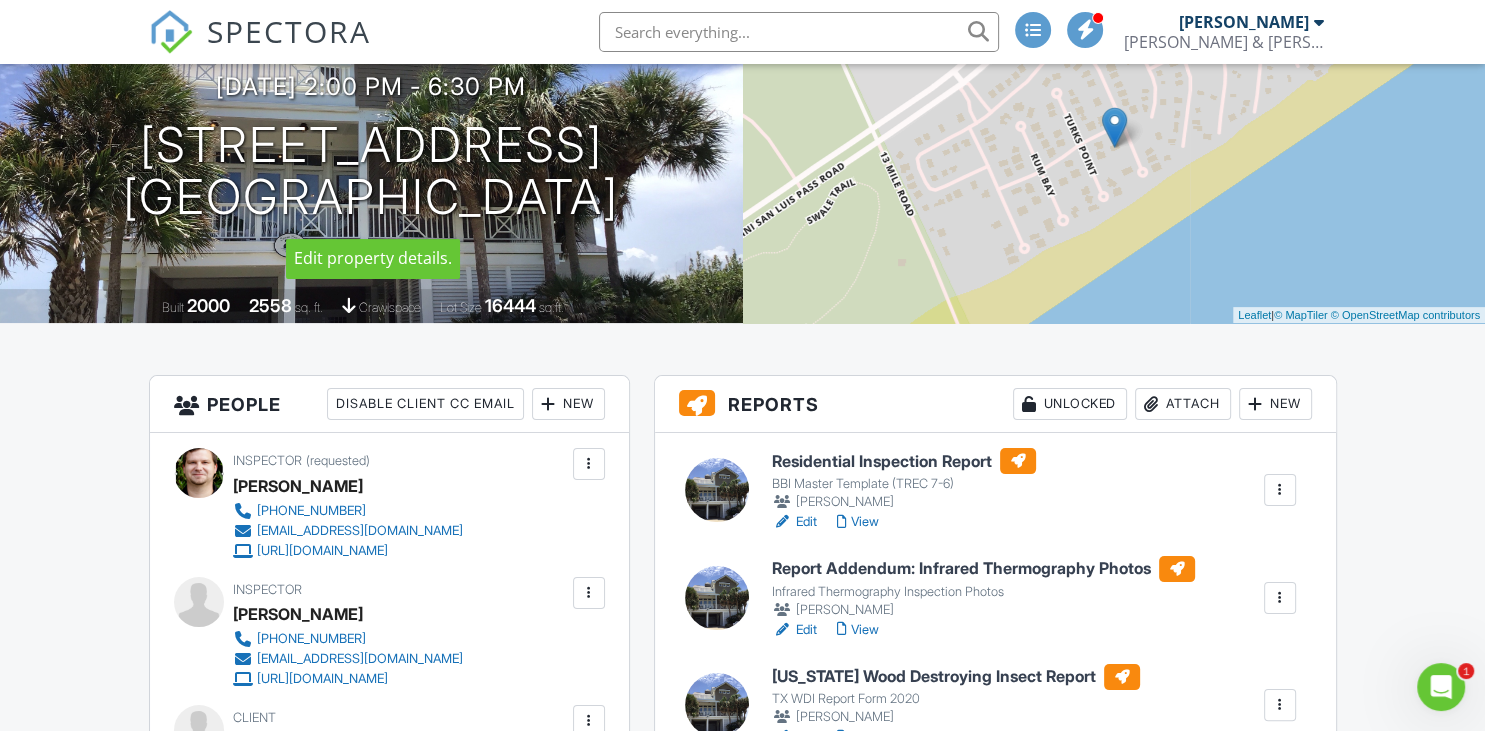 scroll, scrollTop: 0, scrollLeft: 0, axis: both 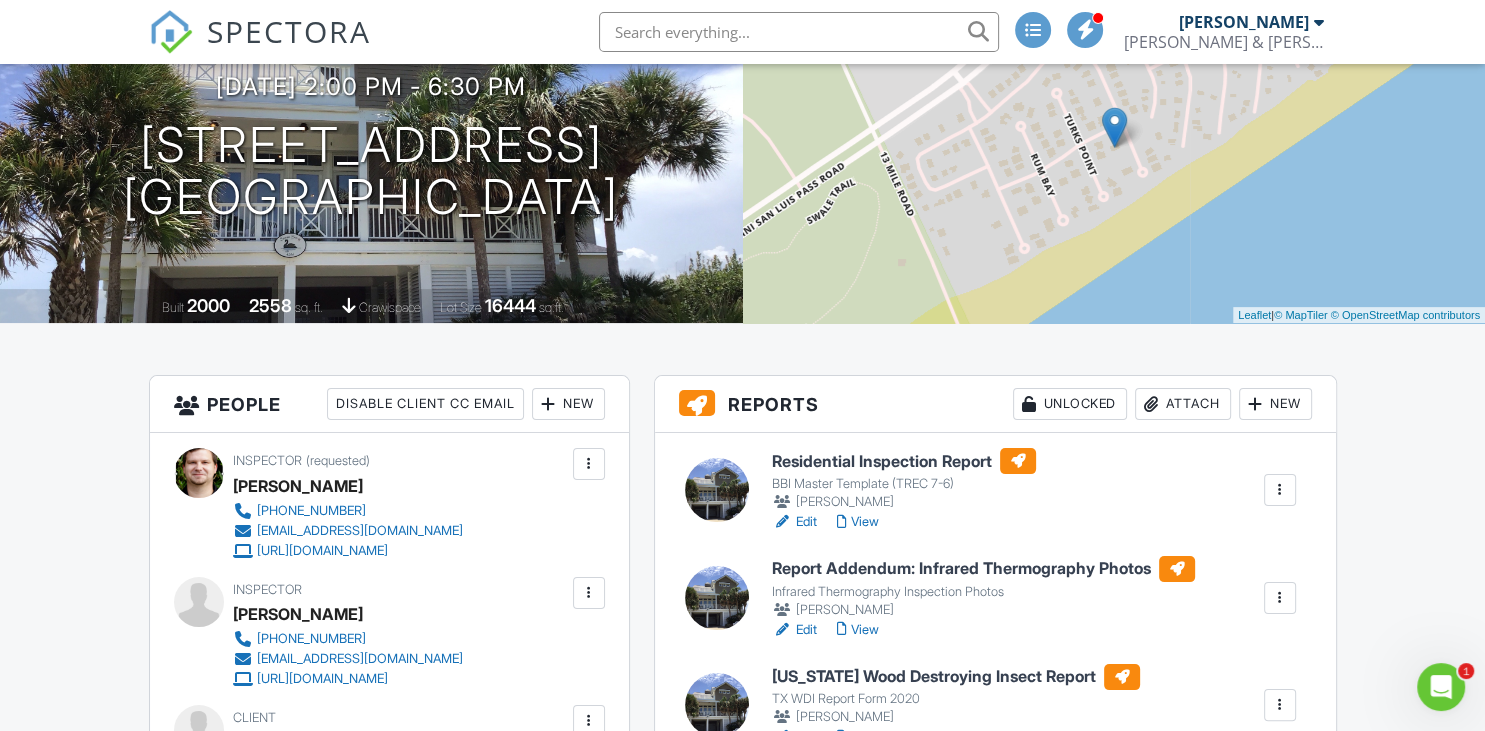 click on "Residential Inspection Report" at bounding box center (904, 461) 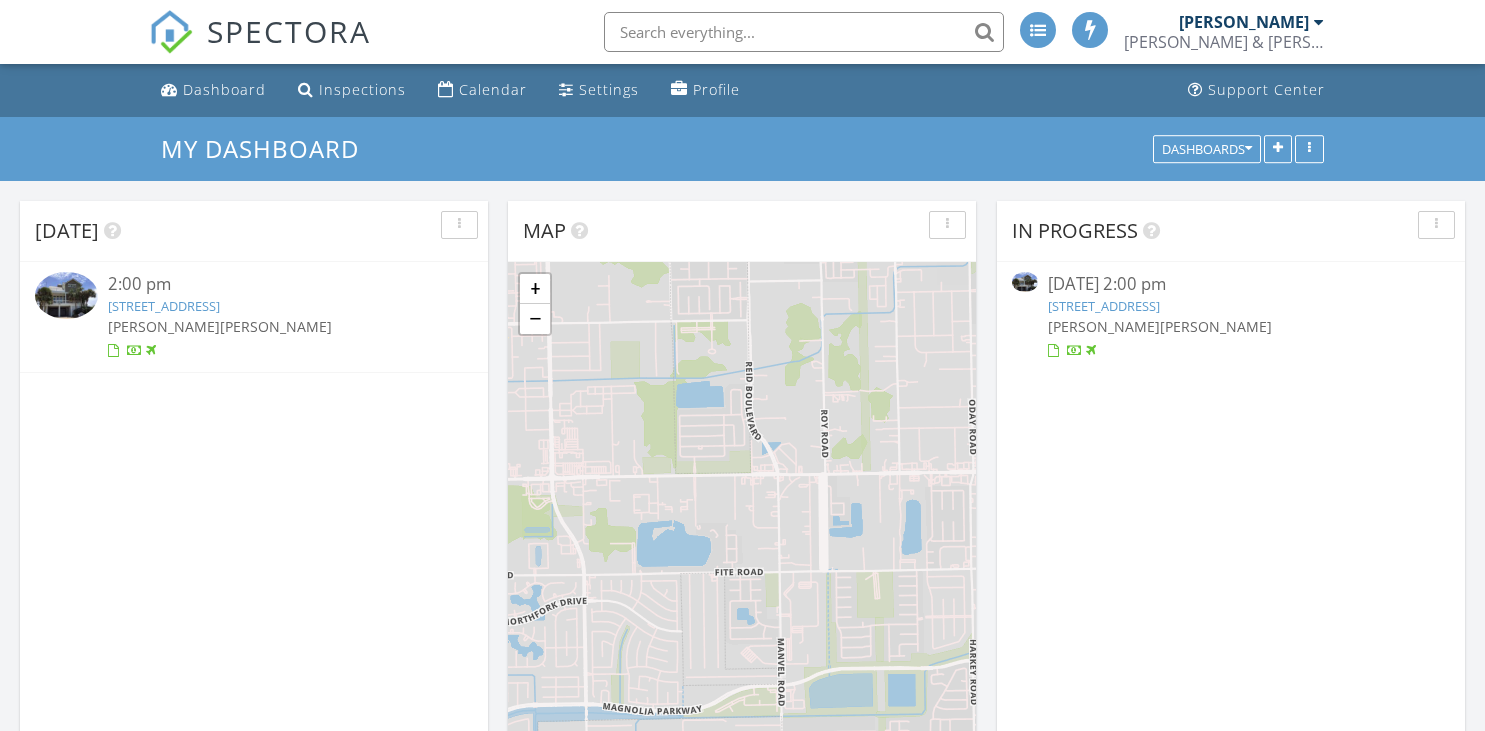 scroll, scrollTop: 0, scrollLeft: 0, axis: both 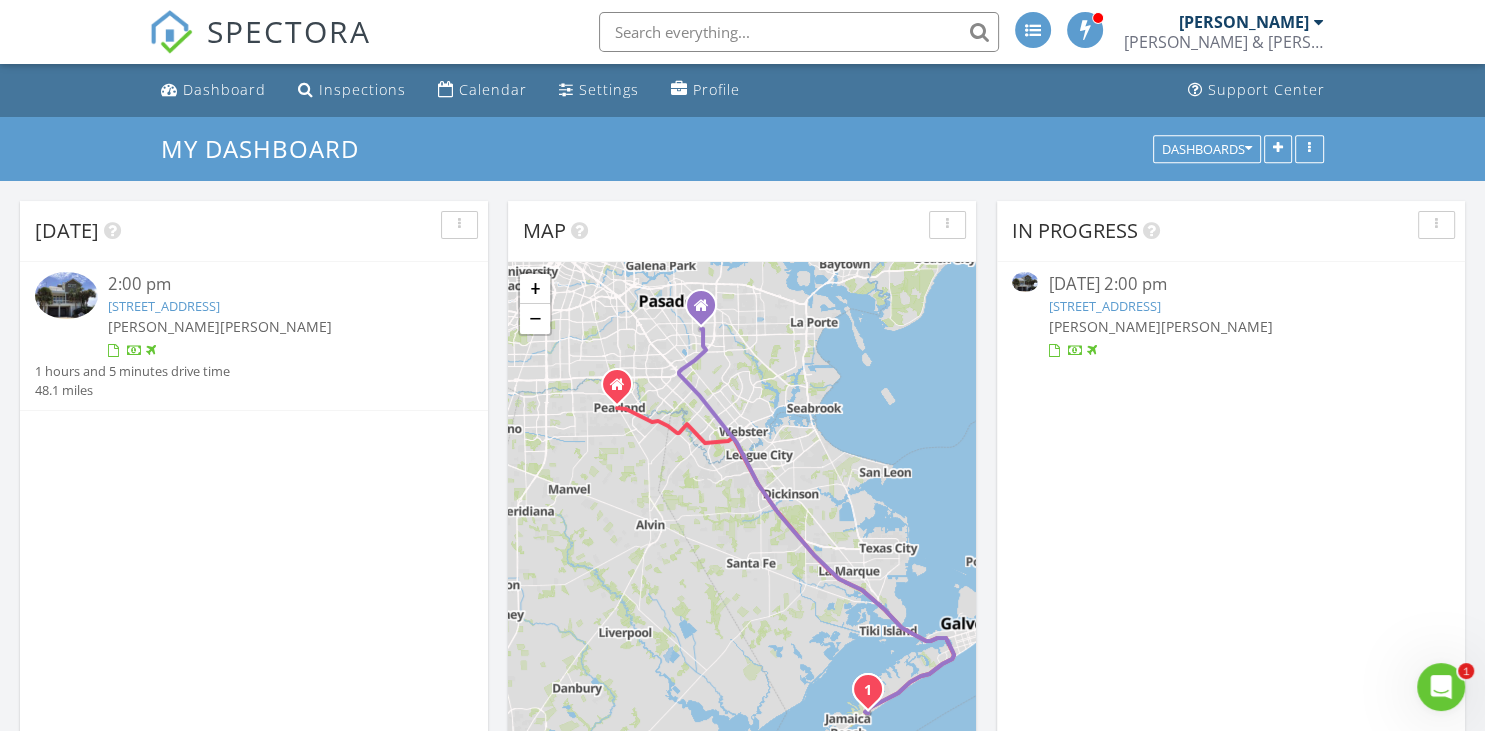 click on "4206 Silver Reef Ct, Galveston, TX 77554" at bounding box center [164, 306] 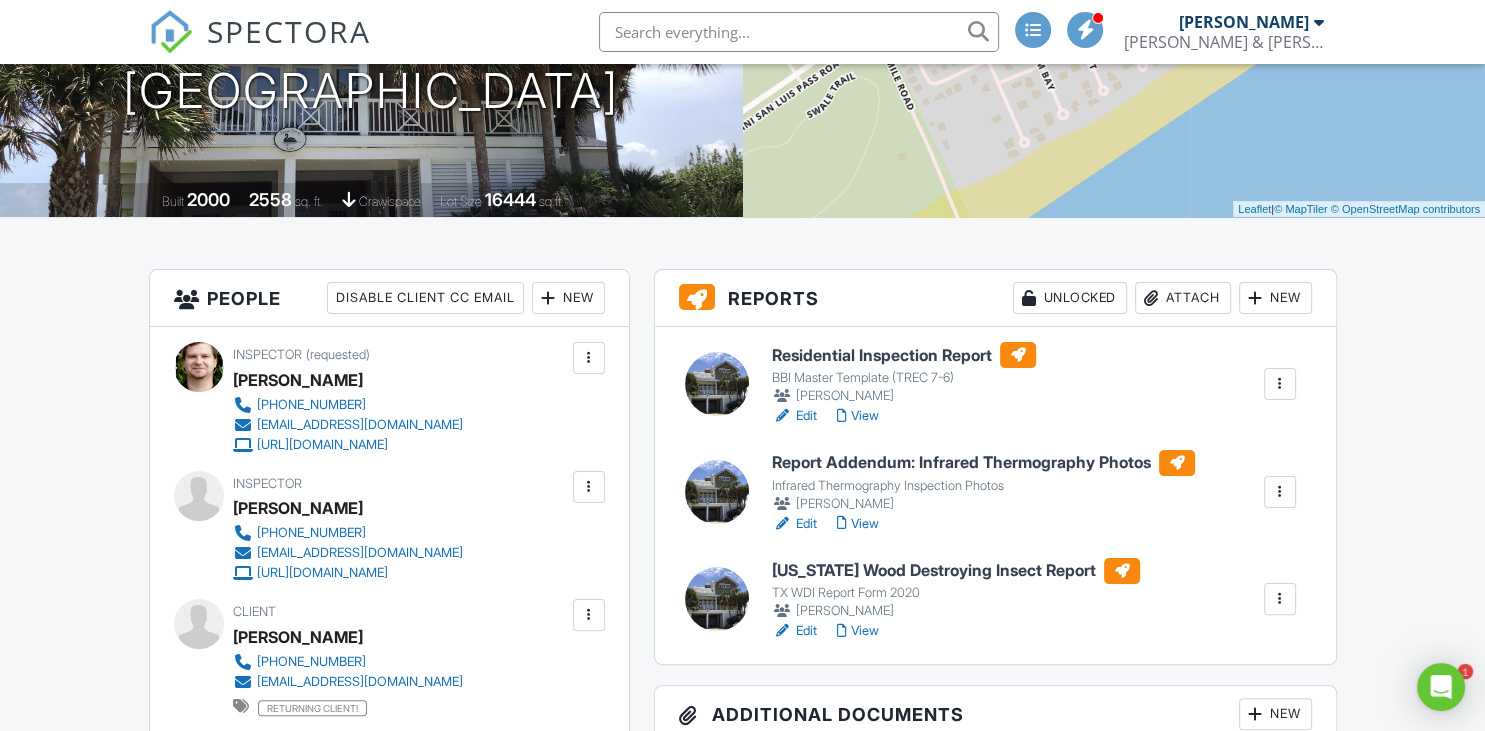 scroll, scrollTop: 0, scrollLeft: 0, axis: both 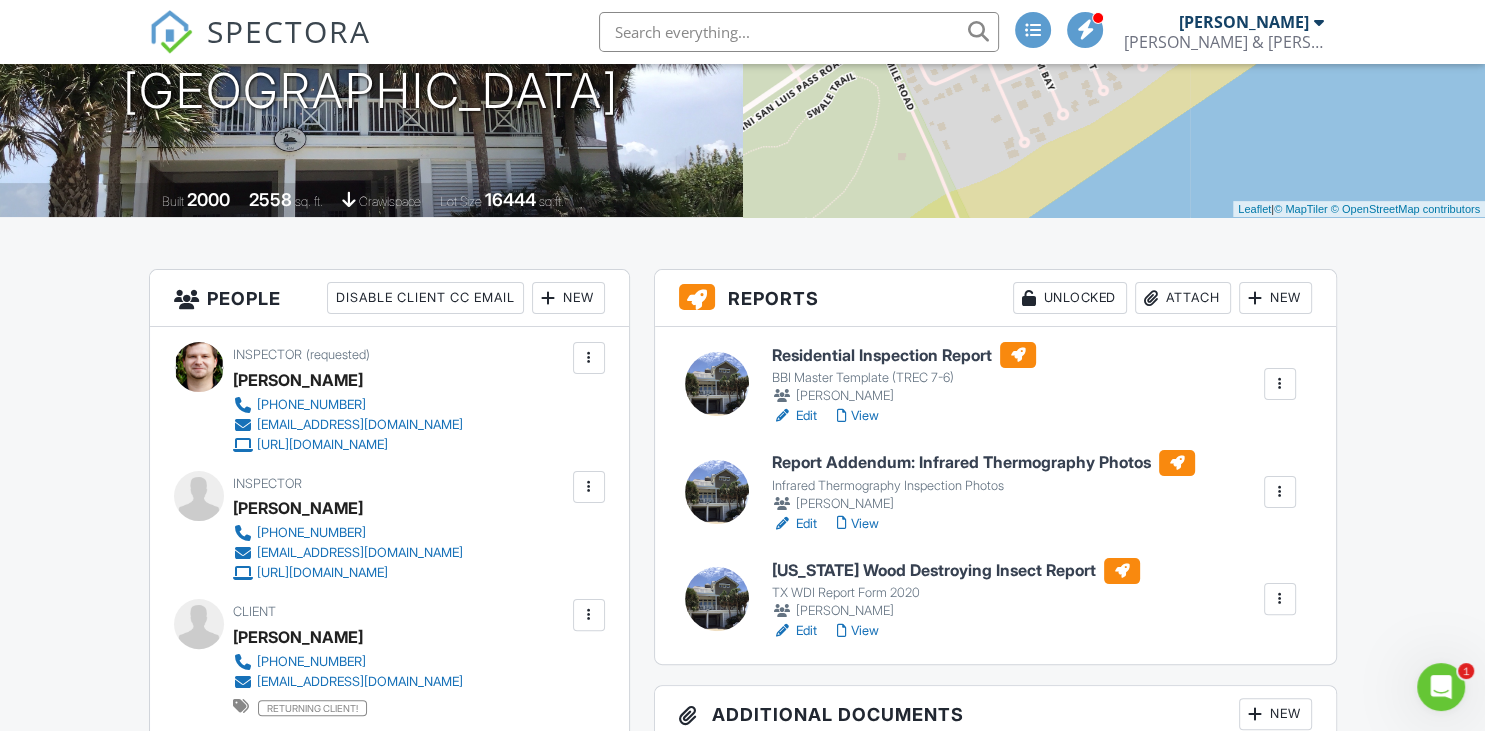 click on "Edit" at bounding box center (794, 631) 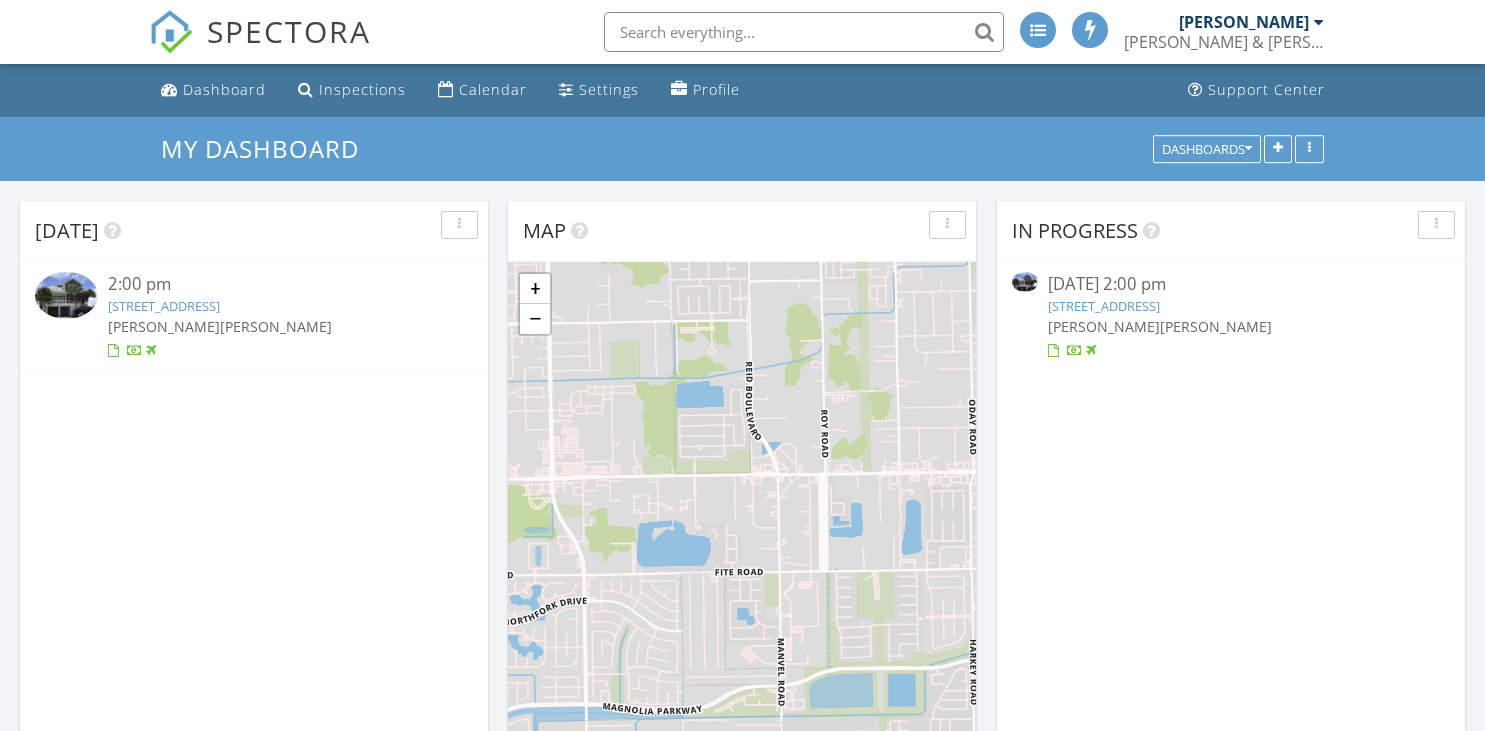 scroll, scrollTop: 0, scrollLeft: 0, axis: both 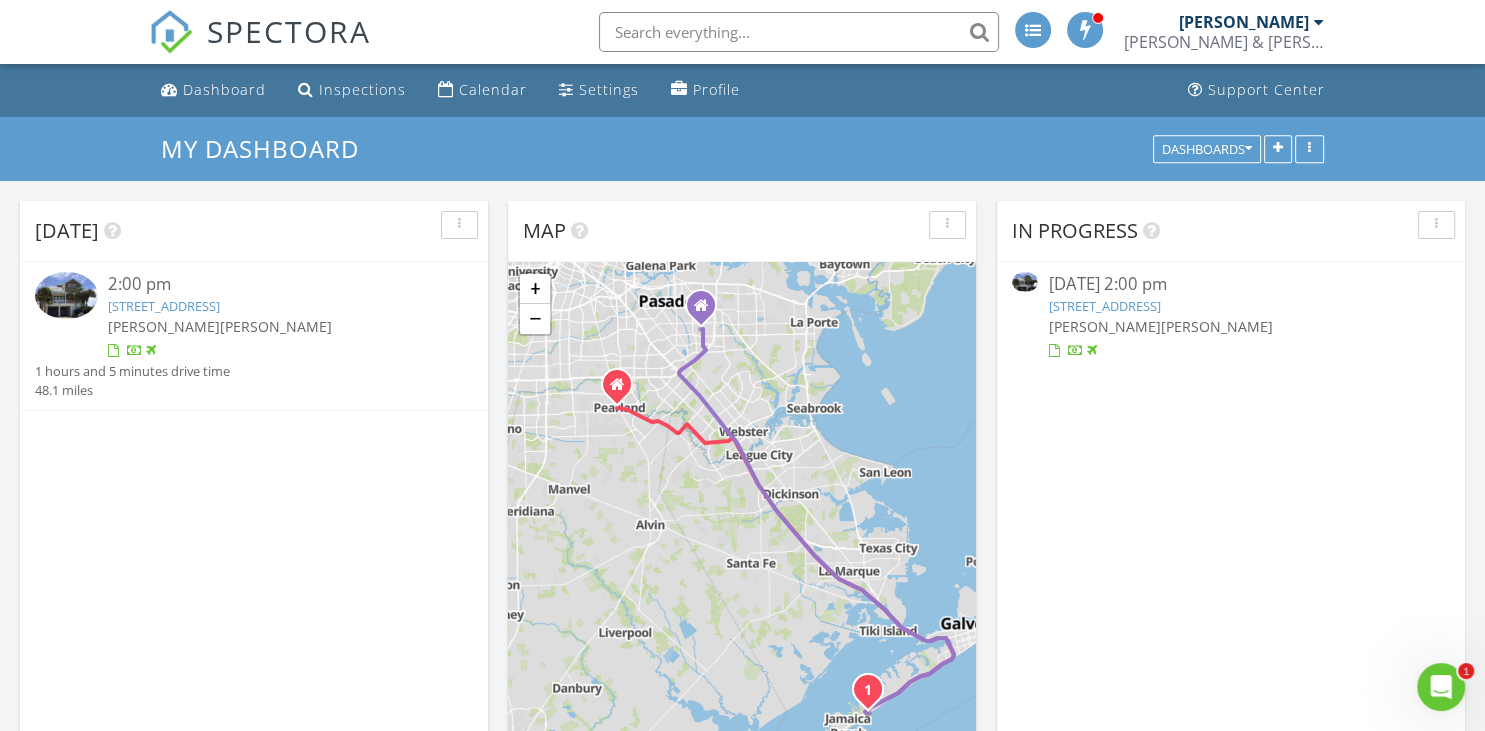 click on "[STREET_ADDRESS]" at bounding box center [164, 306] 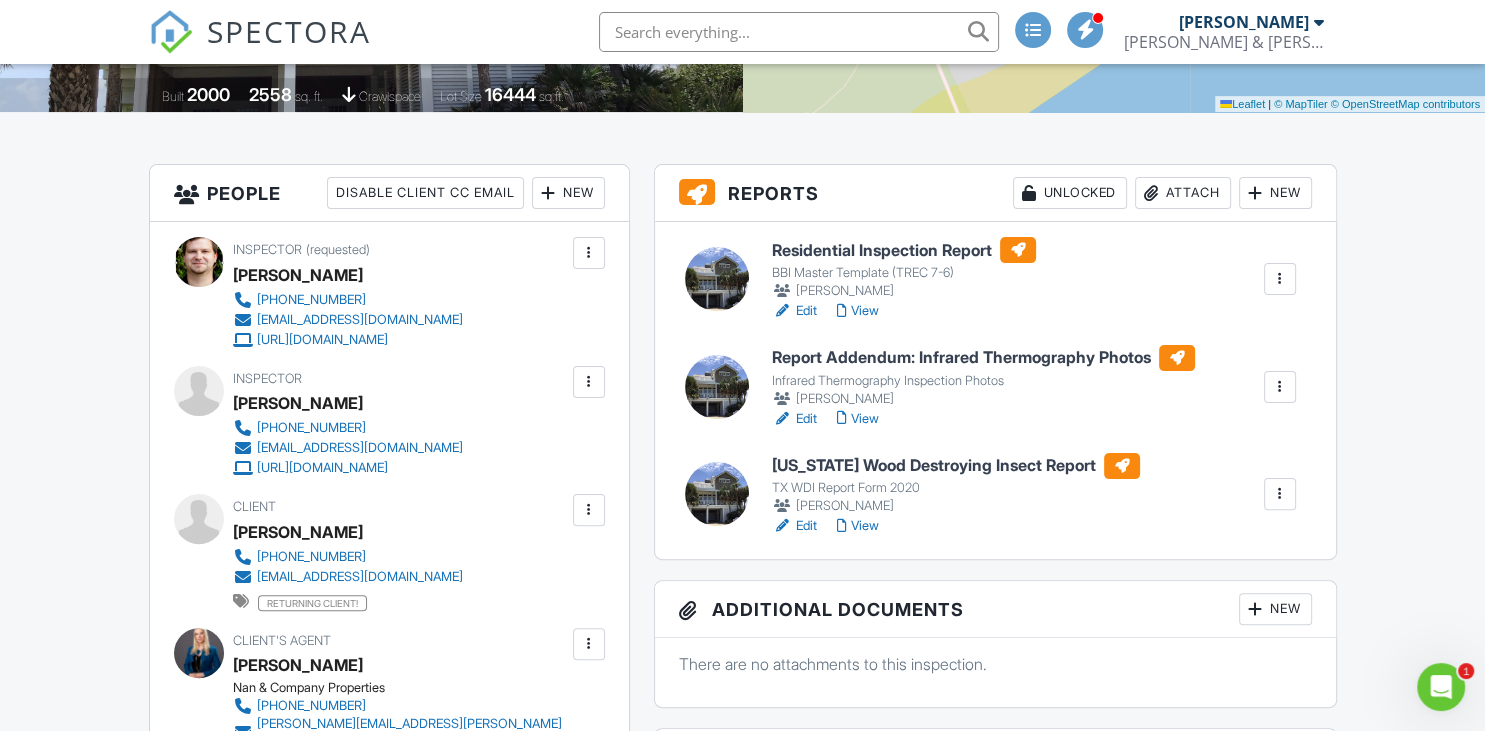 scroll, scrollTop: 0, scrollLeft: 0, axis: both 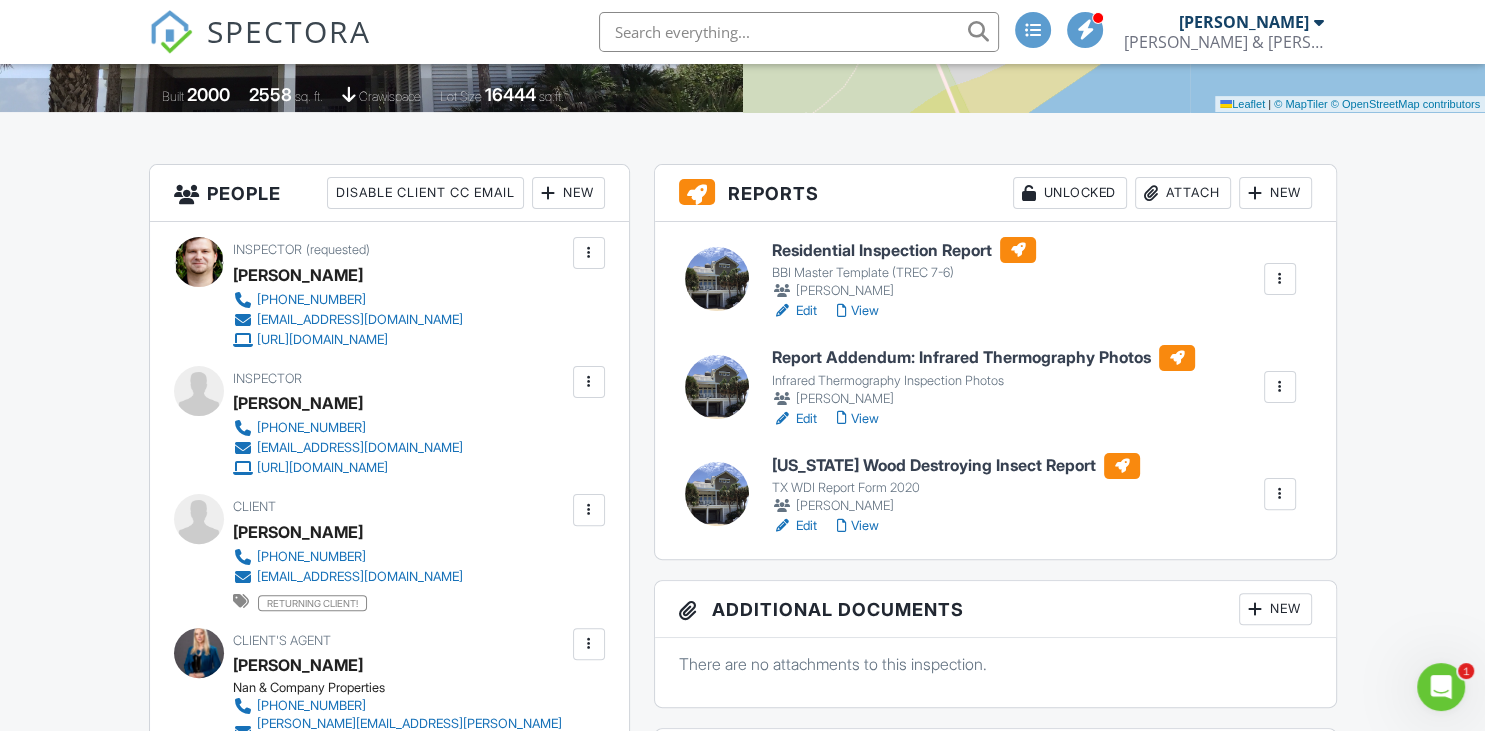 click on "Residential Inspection Report" at bounding box center [904, 250] 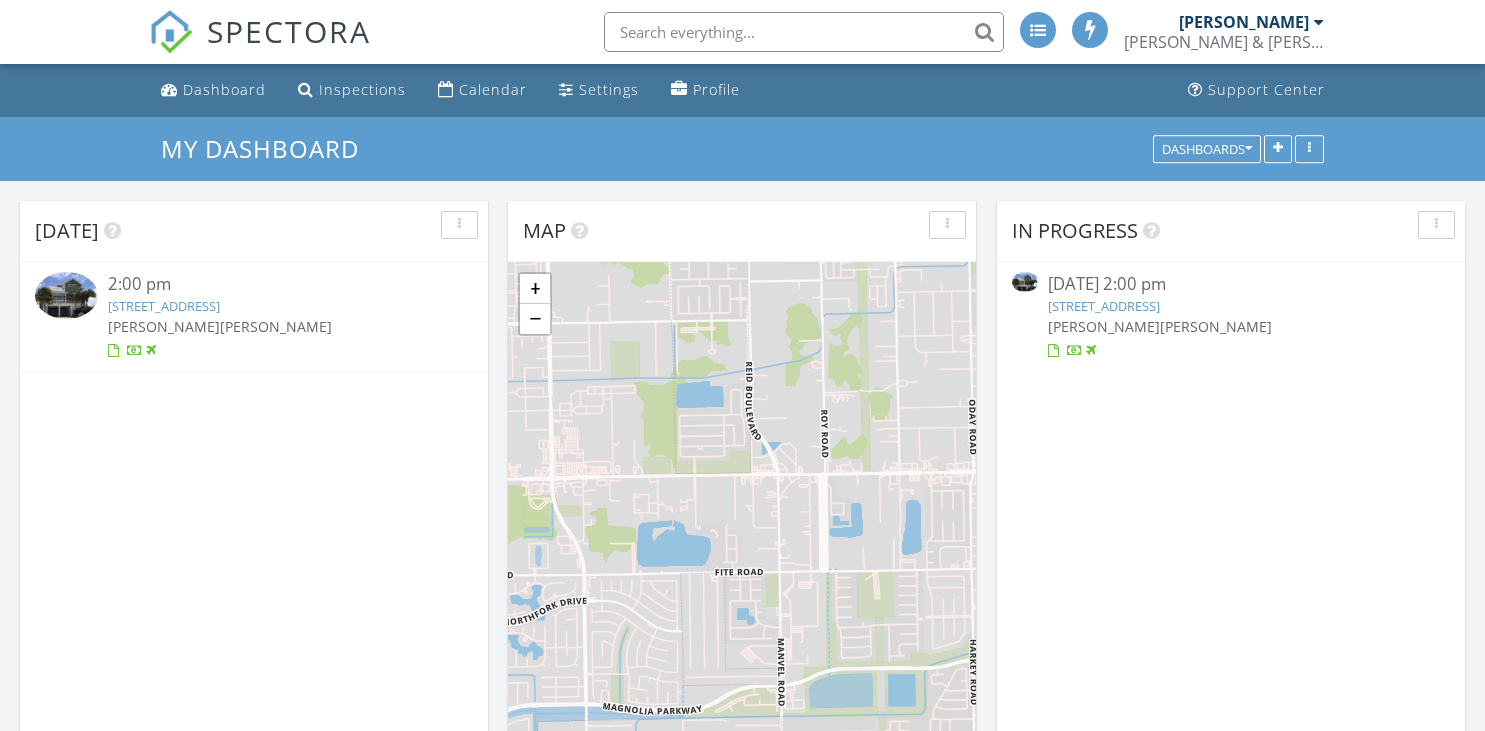 scroll, scrollTop: 422, scrollLeft: 0, axis: vertical 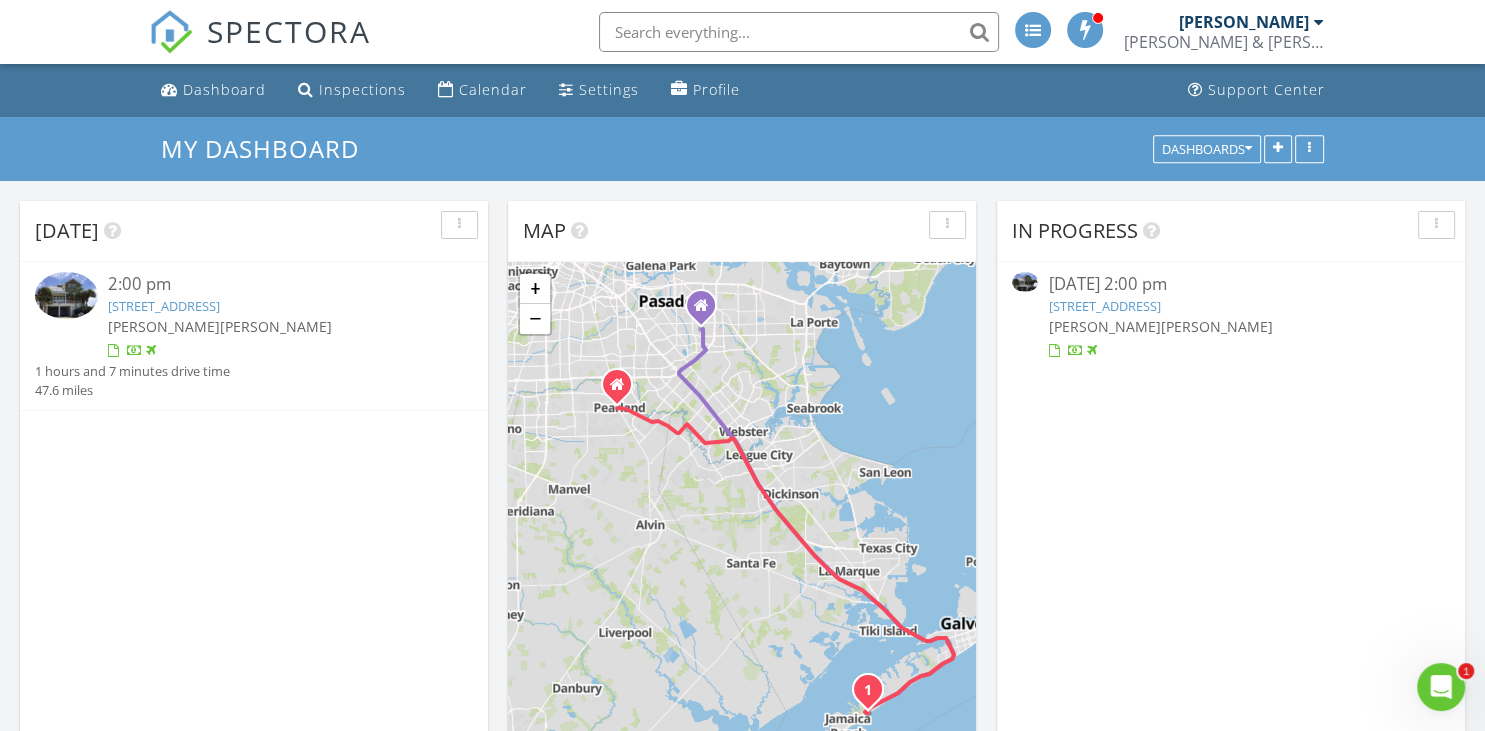 click on "[STREET_ADDRESS]" at bounding box center (164, 306) 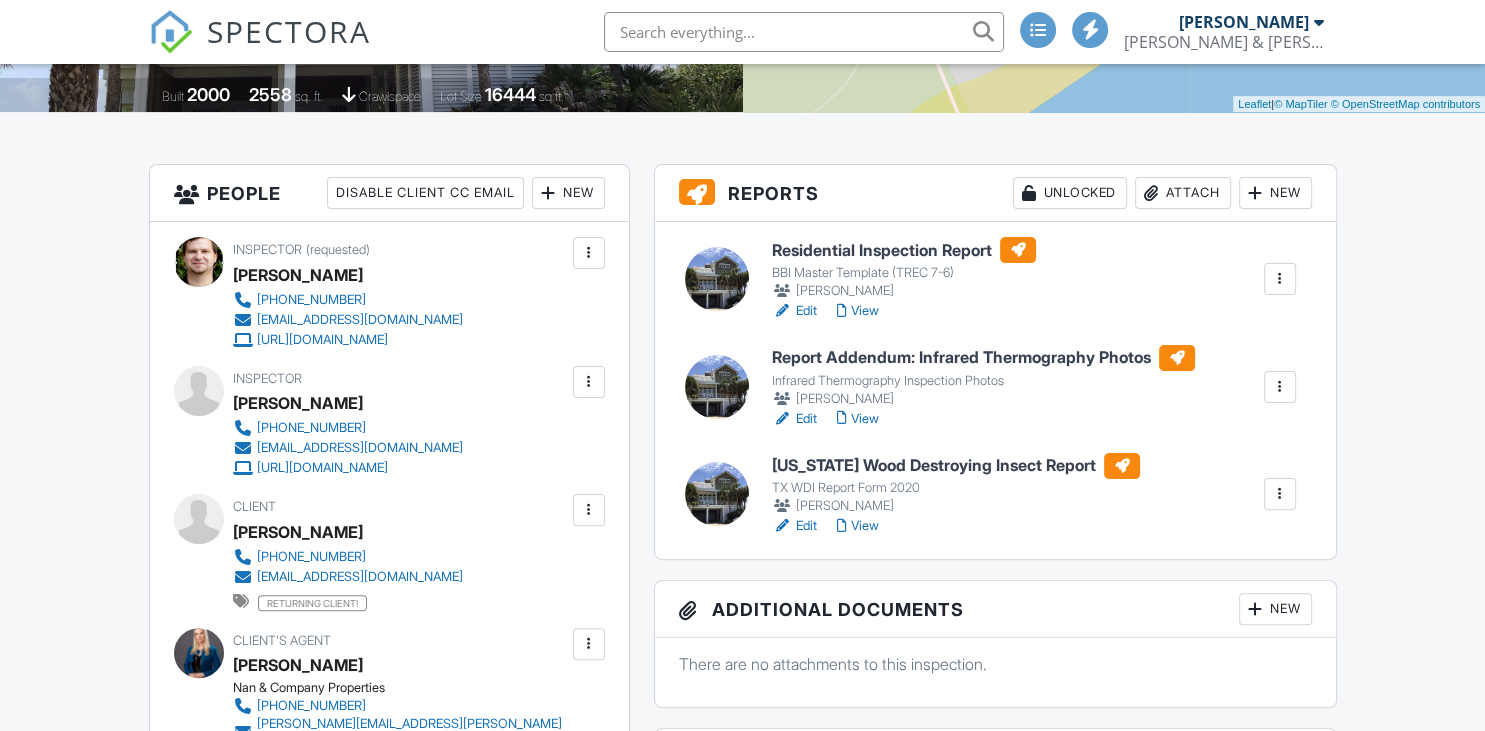 scroll, scrollTop: 422, scrollLeft: 0, axis: vertical 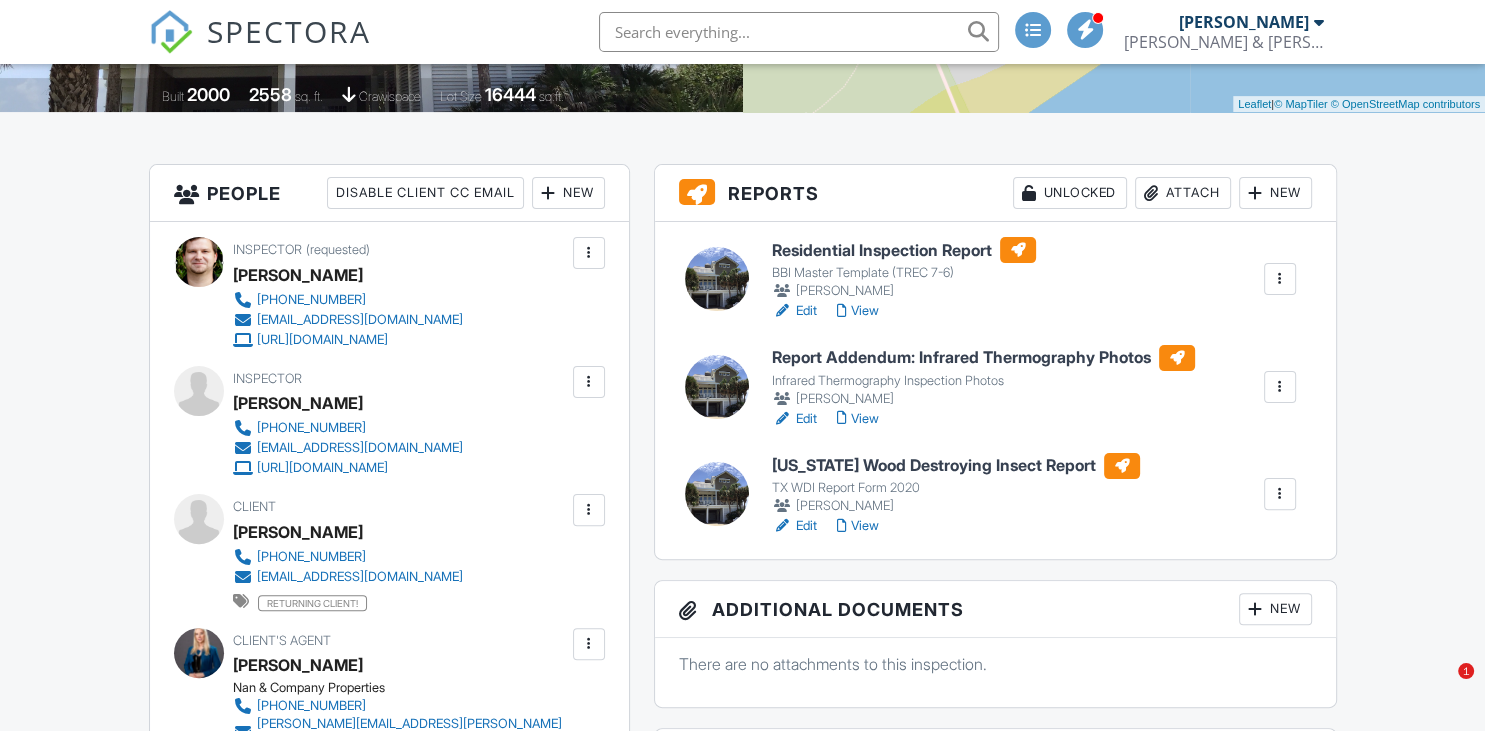 click on "Edit" at bounding box center (794, 526) 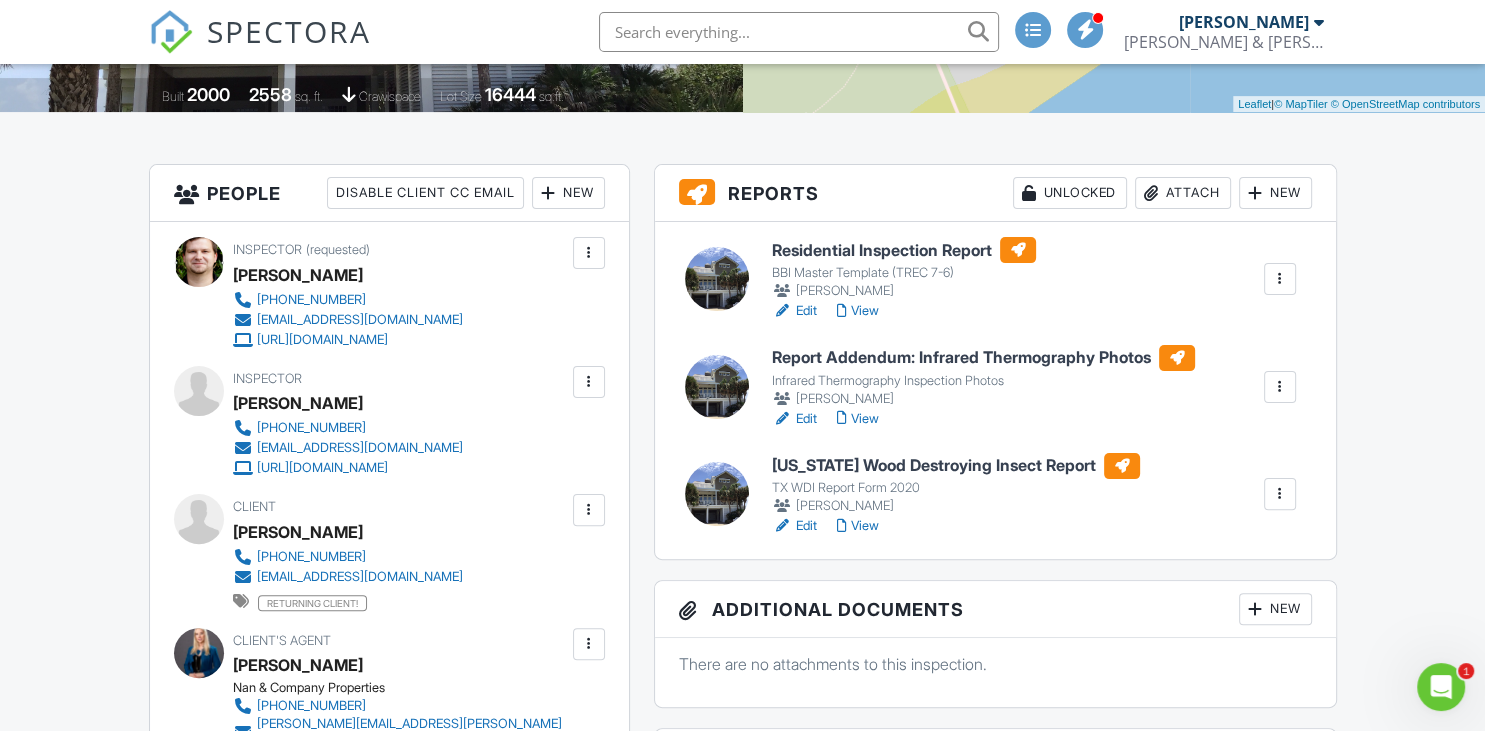 scroll, scrollTop: 0, scrollLeft: 0, axis: both 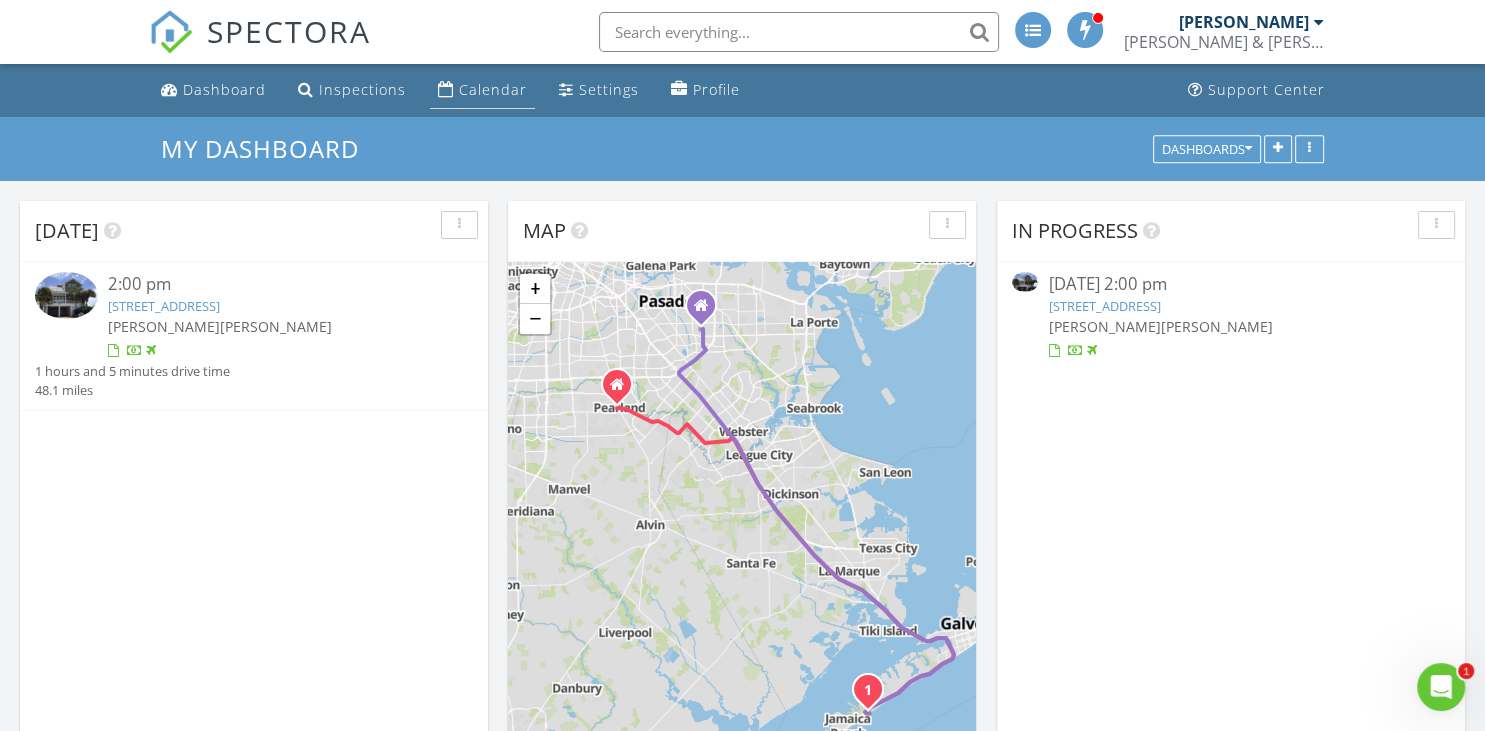 click on "Calendar" at bounding box center [493, 89] 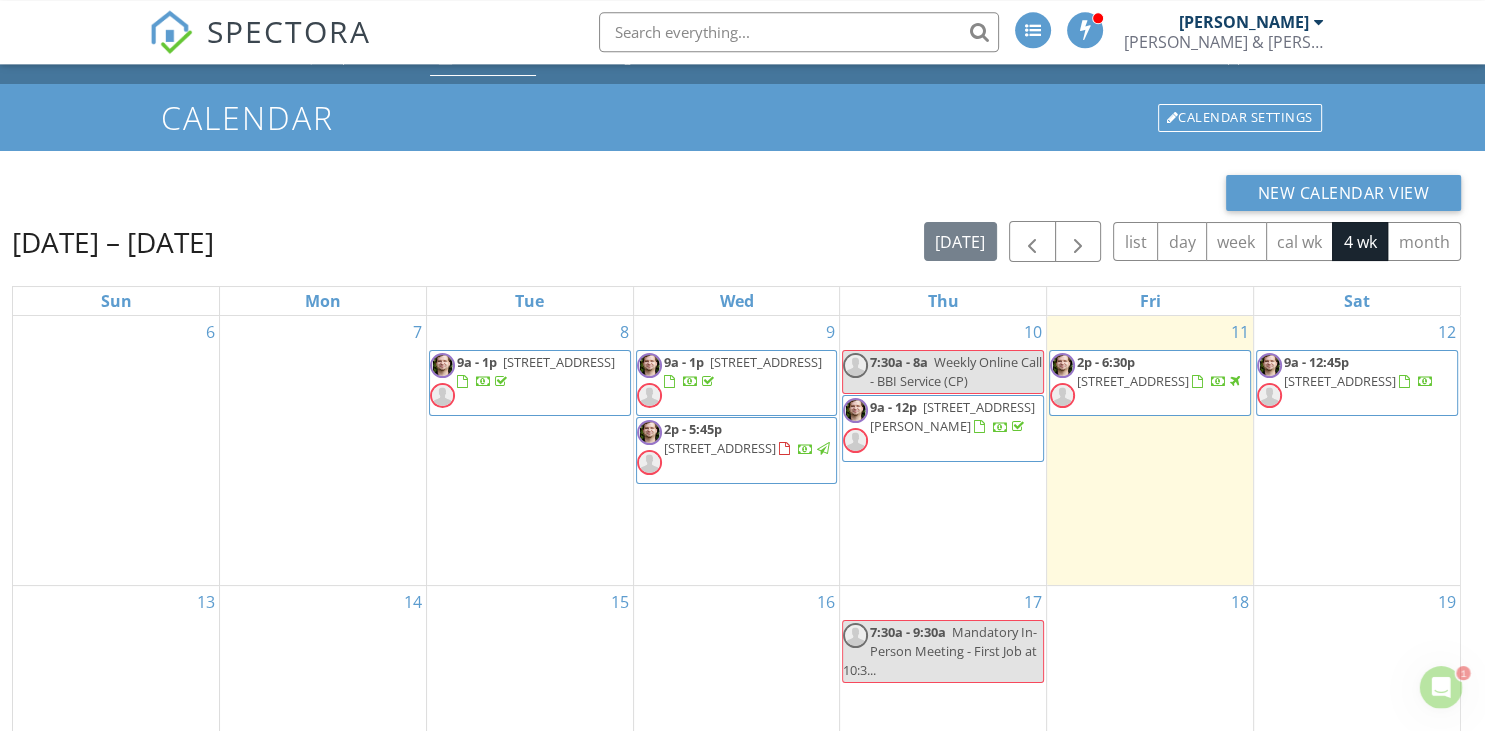 scroll, scrollTop: 0, scrollLeft: 0, axis: both 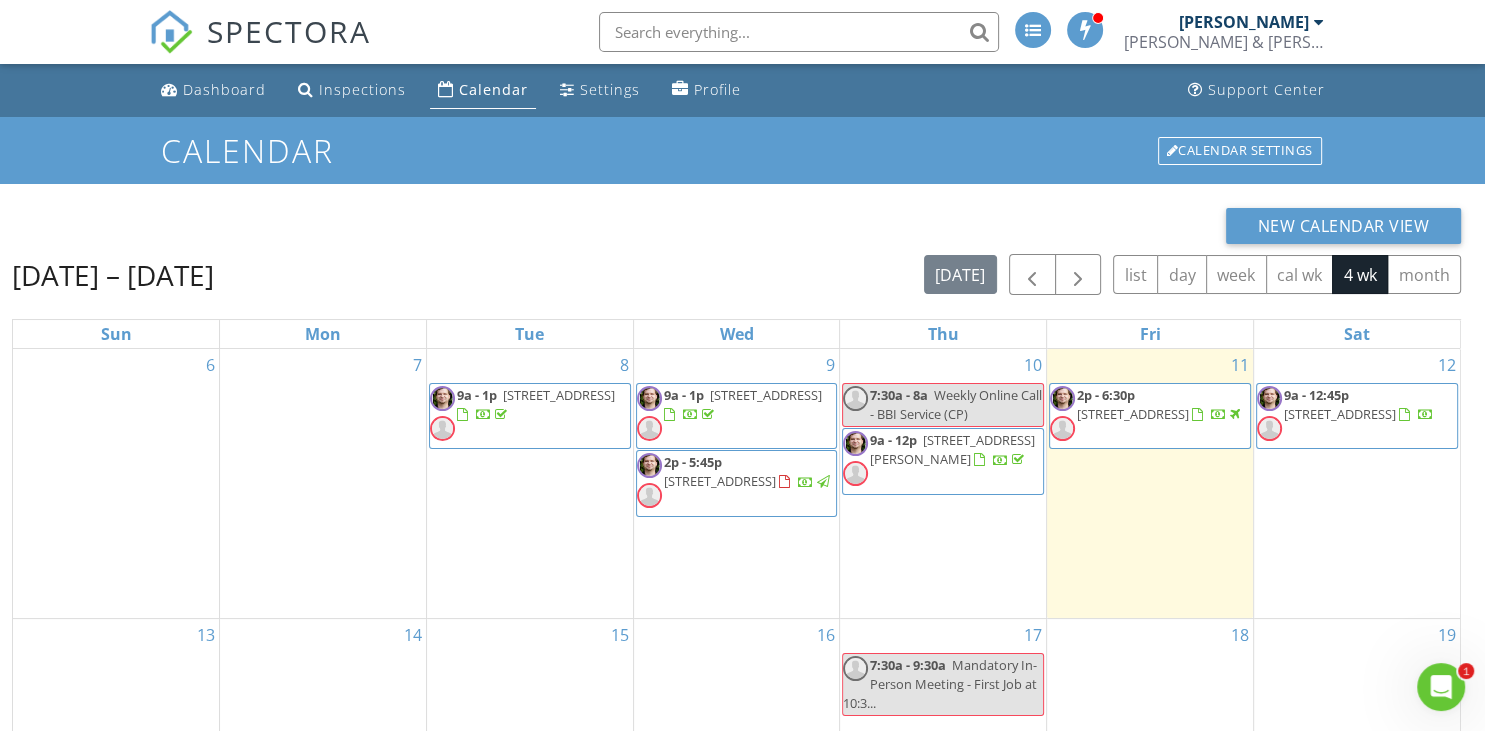click on "[STREET_ADDRESS]" at bounding box center (1133, 414) 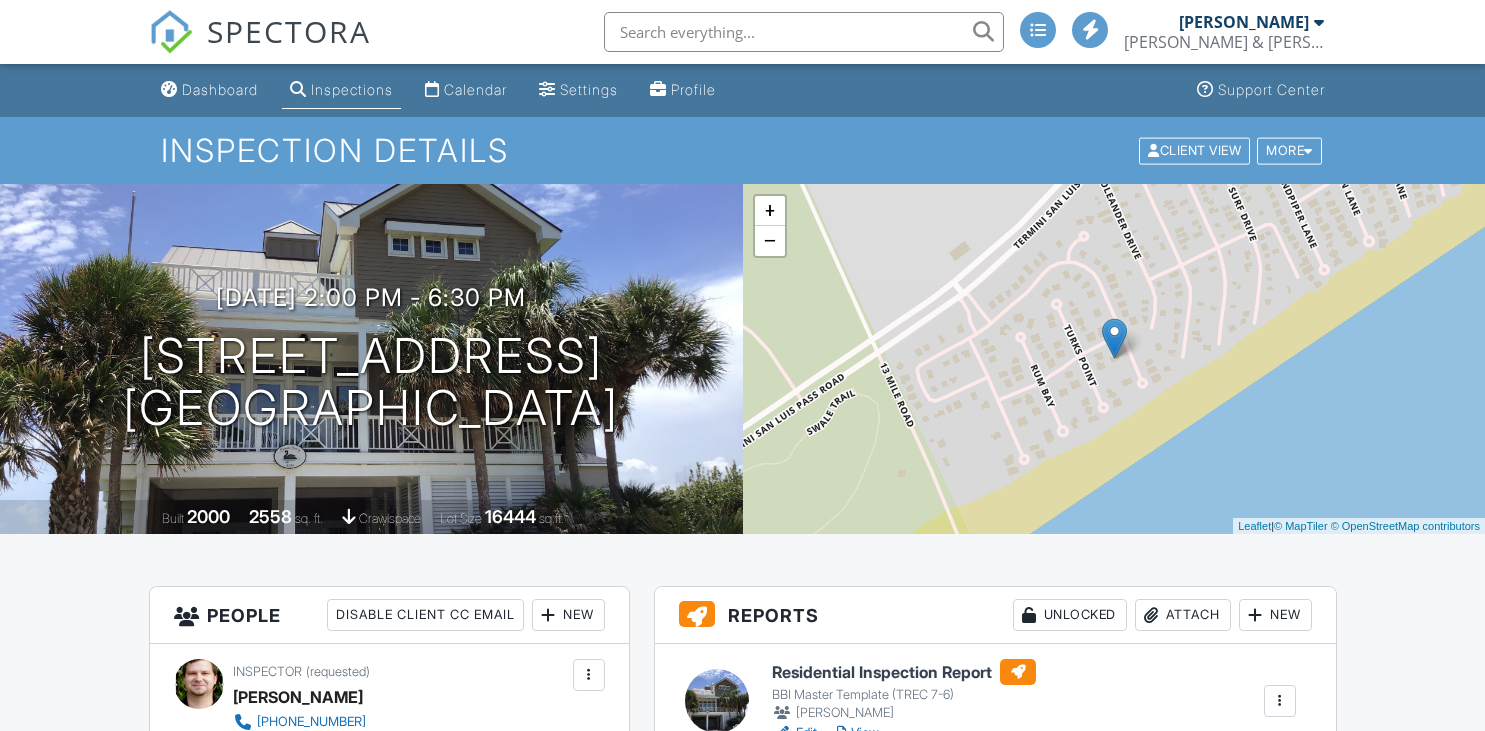scroll, scrollTop: 0, scrollLeft: 0, axis: both 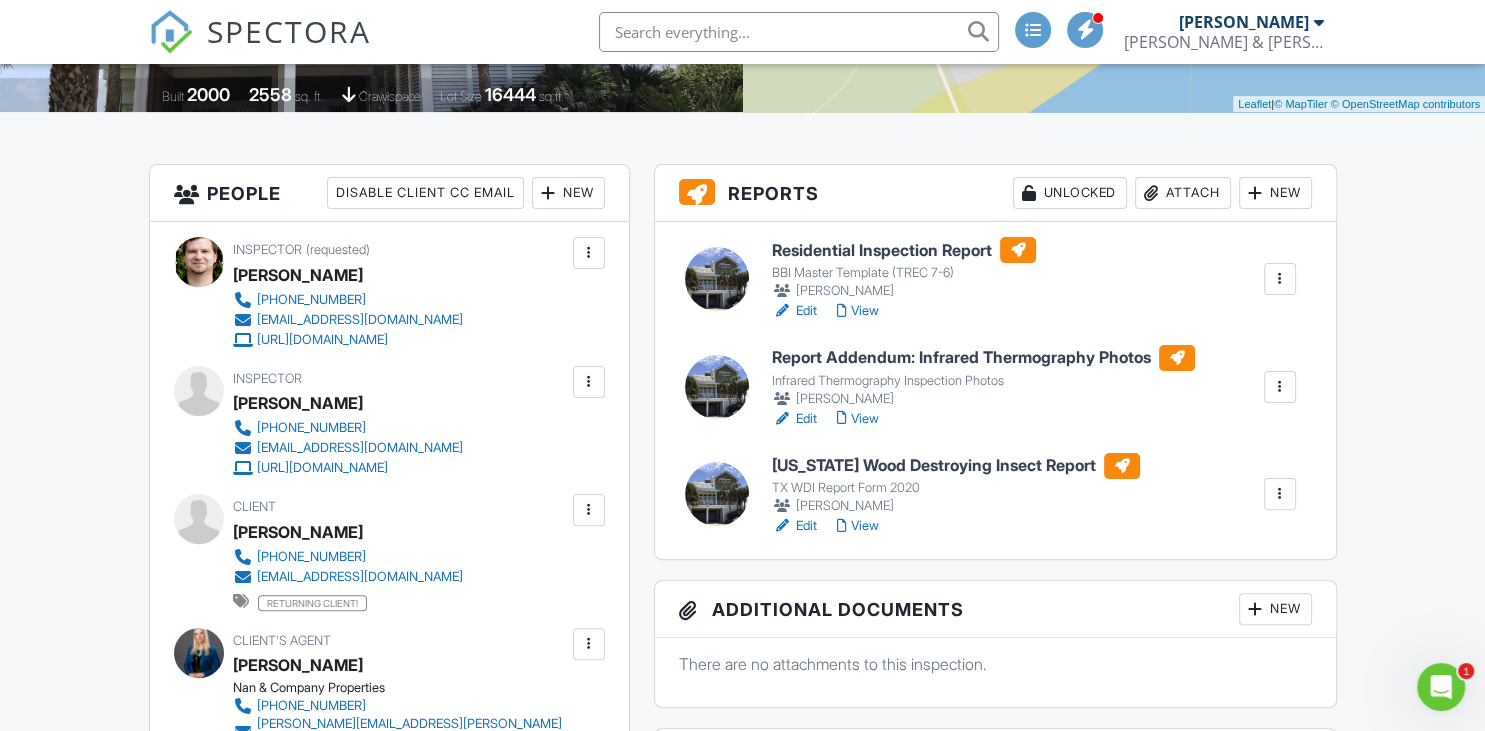 click on "View" at bounding box center [858, 419] 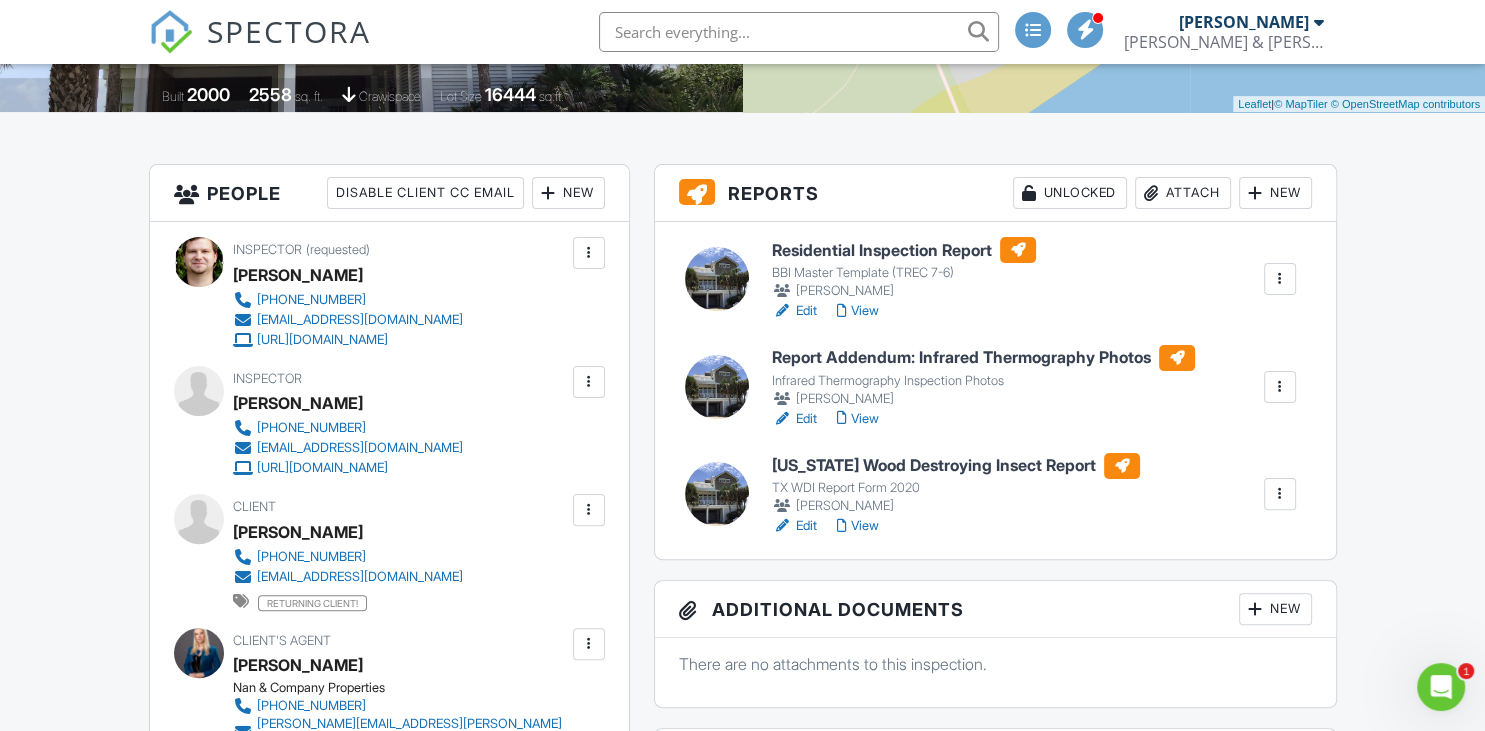 scroll, scrollTop: 0, scrollLeft: 0, axis: both 